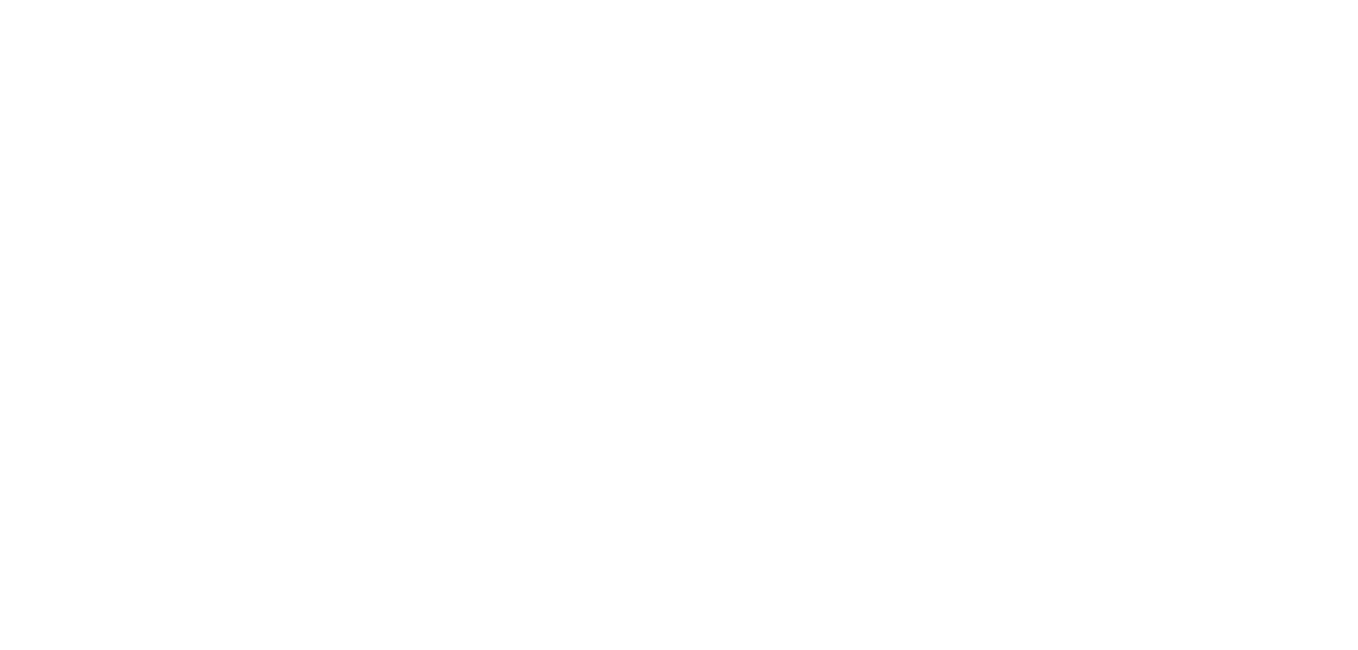 scroll, scrollTop: 0, scrollLeft: 0, axis: both 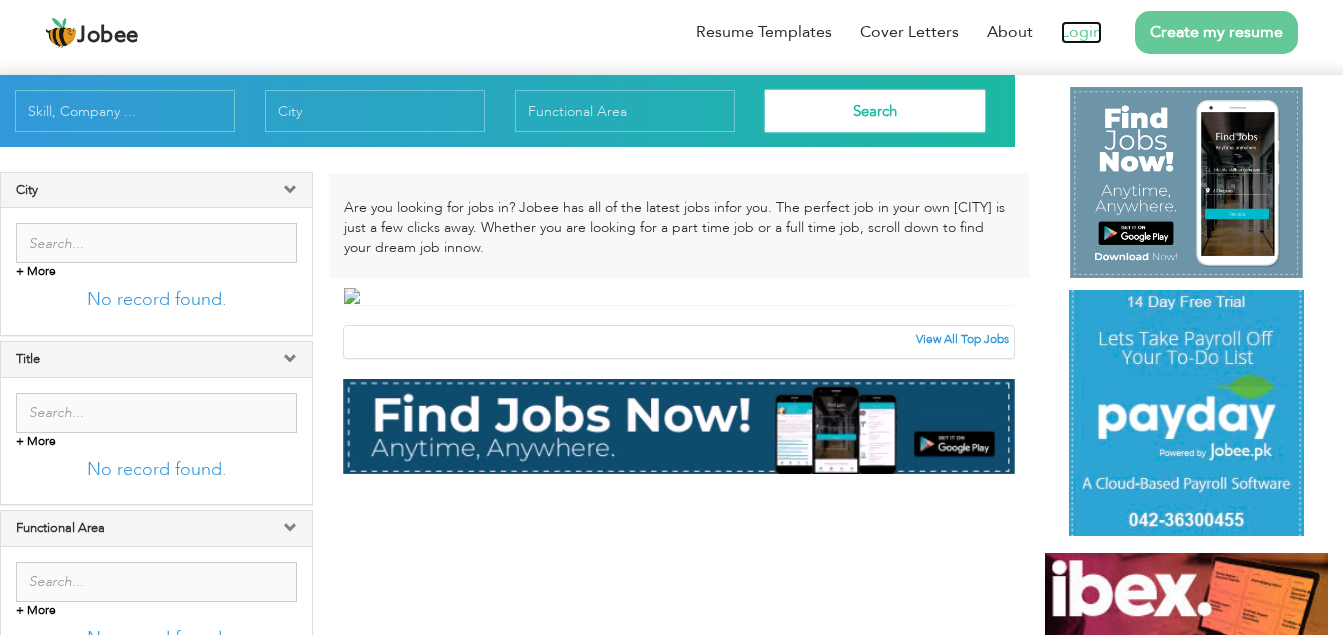 click on "Login" at bounding box center [1081, 32] 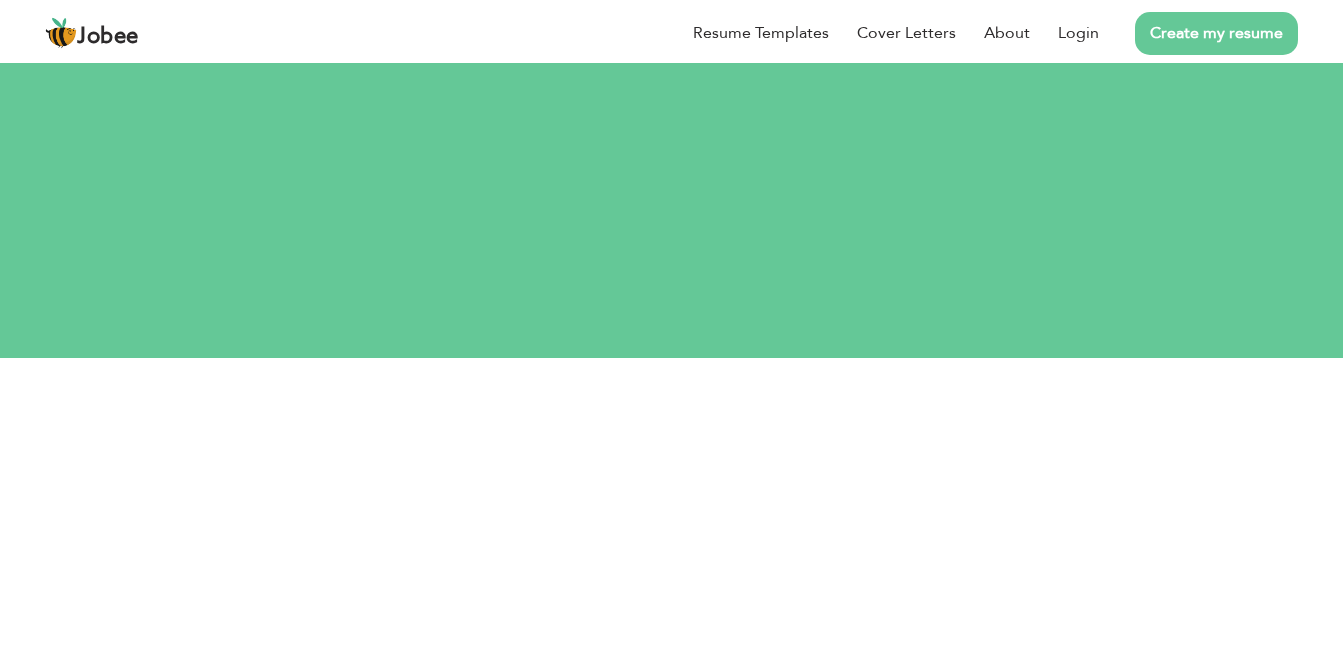 scroll, scrollTop: 0, scrollLeft: 0, axis: both 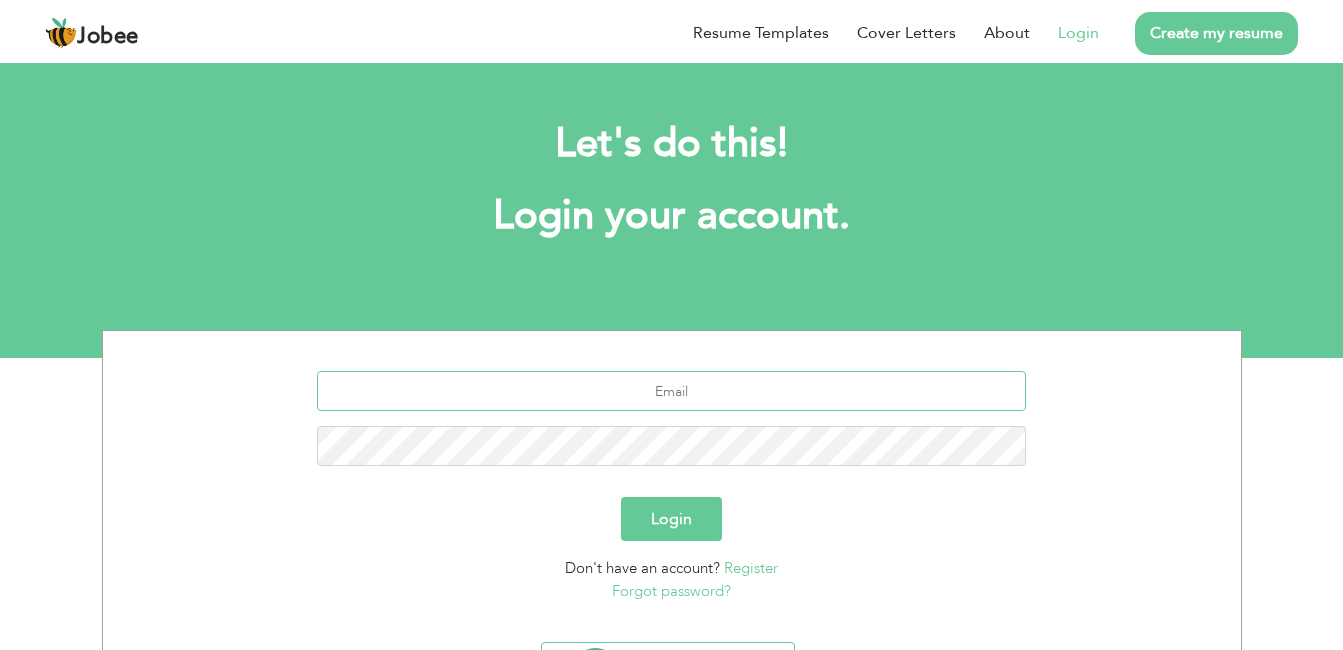 click at bounding box center (671, 391) 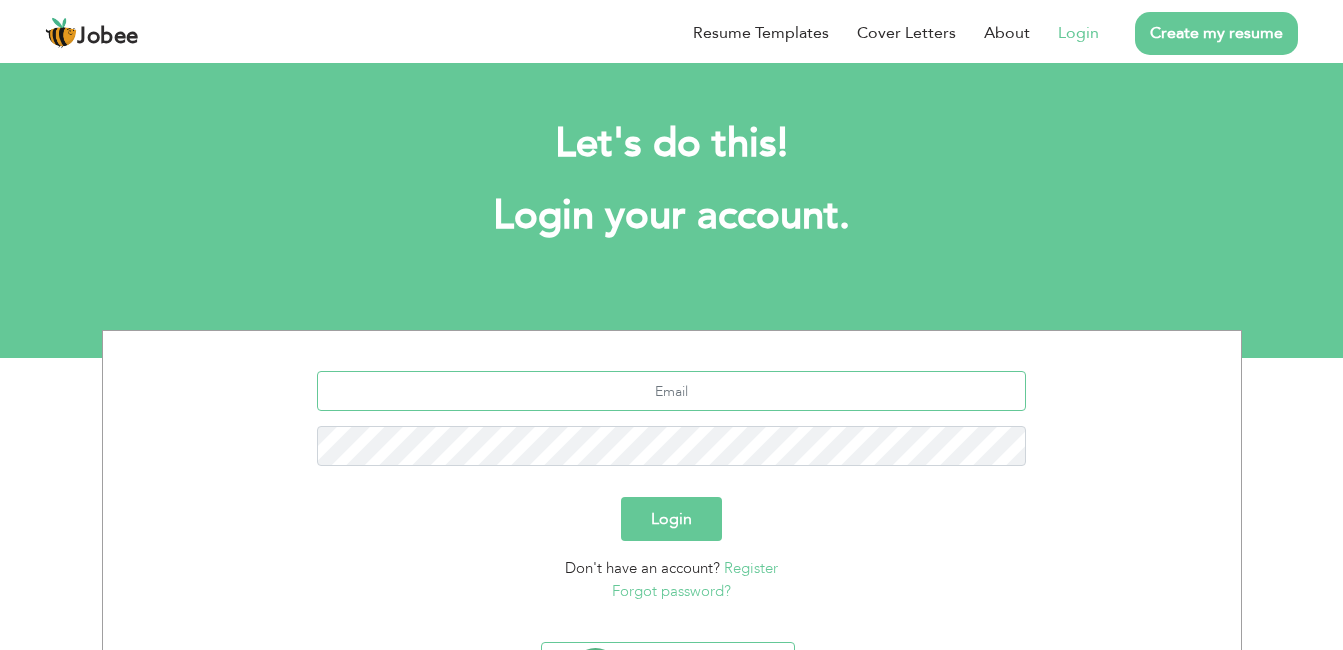 type on "[EMAIL]" 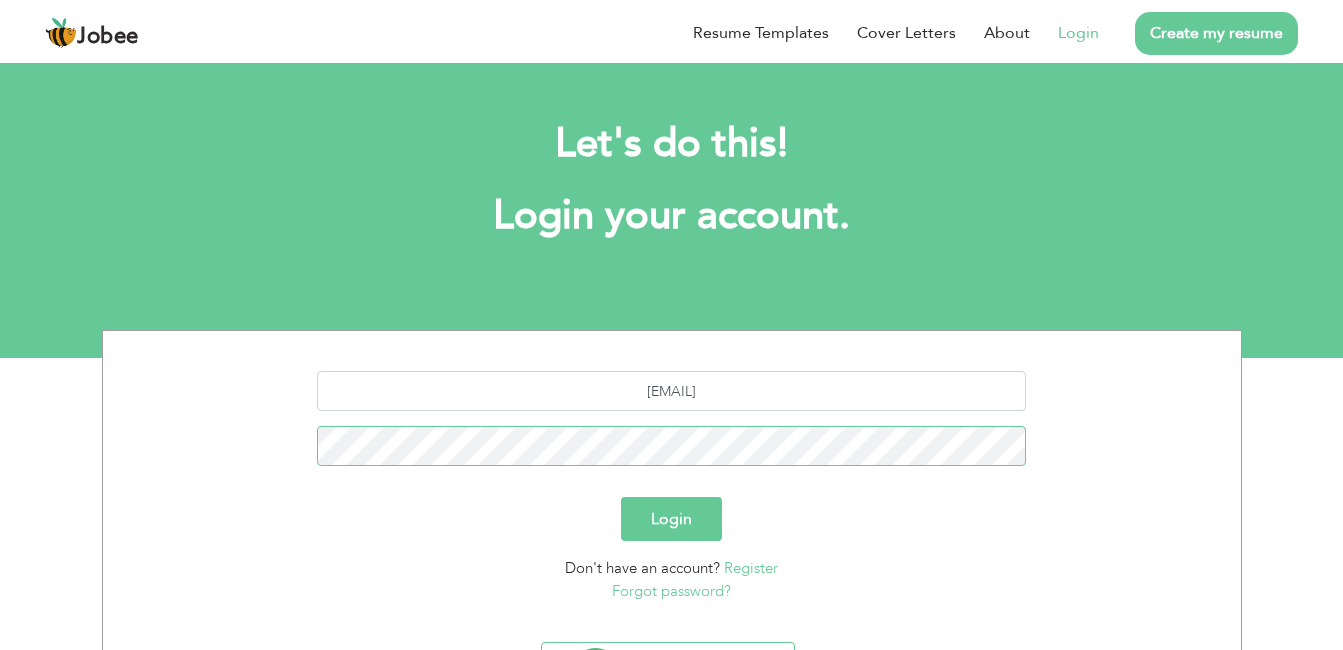click on "Login" at bounding box center (671, 519) 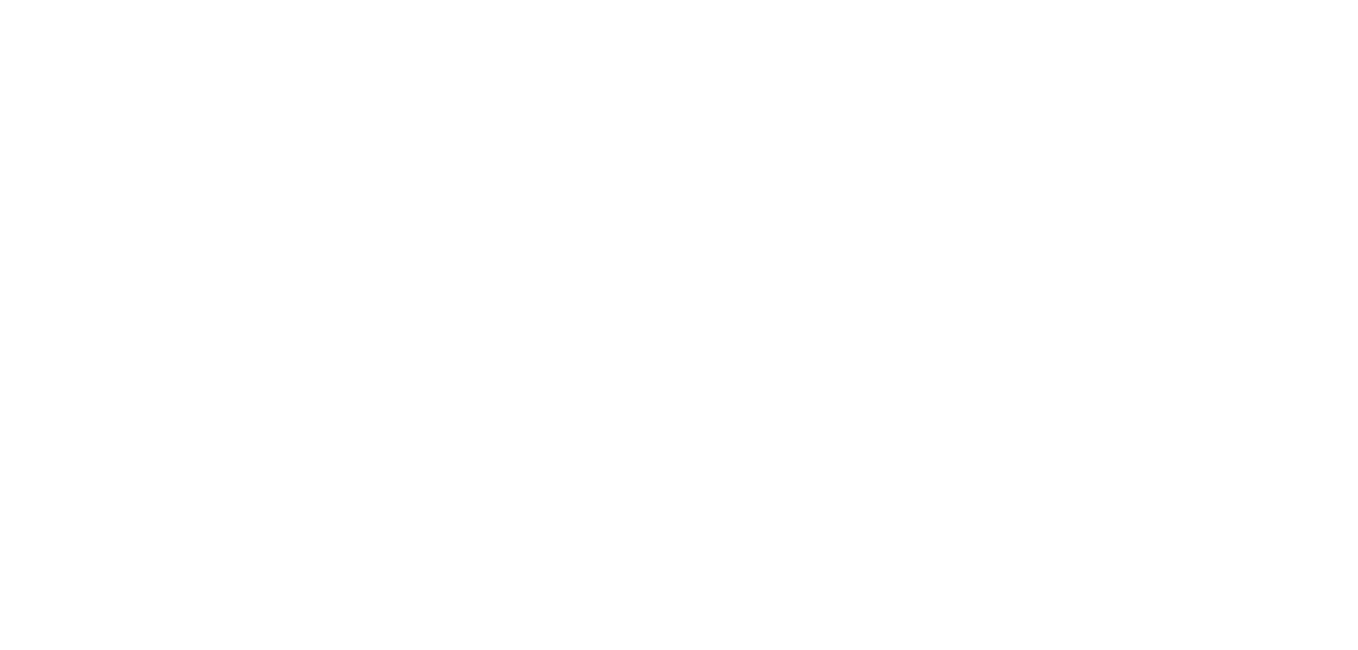 scroll, scrollTop: 0, scrollLeft: 0, axis: both 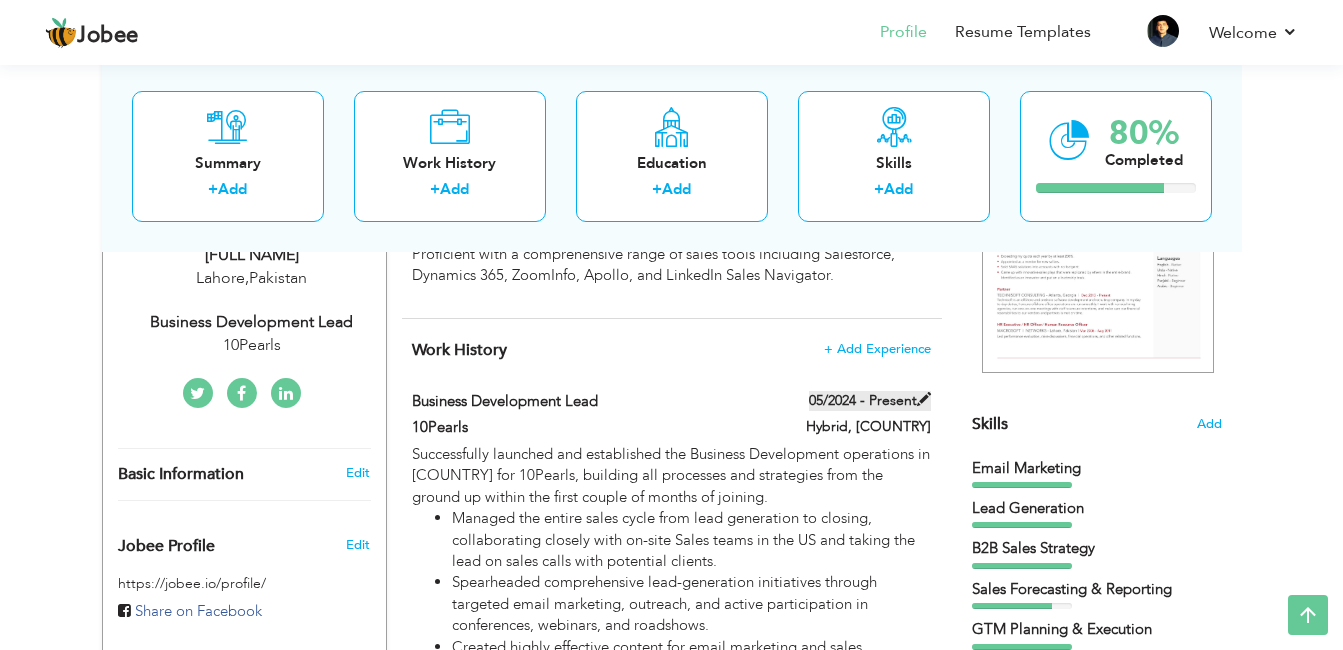 click on "05/2024 - Present" at bounding box center [870, 401] 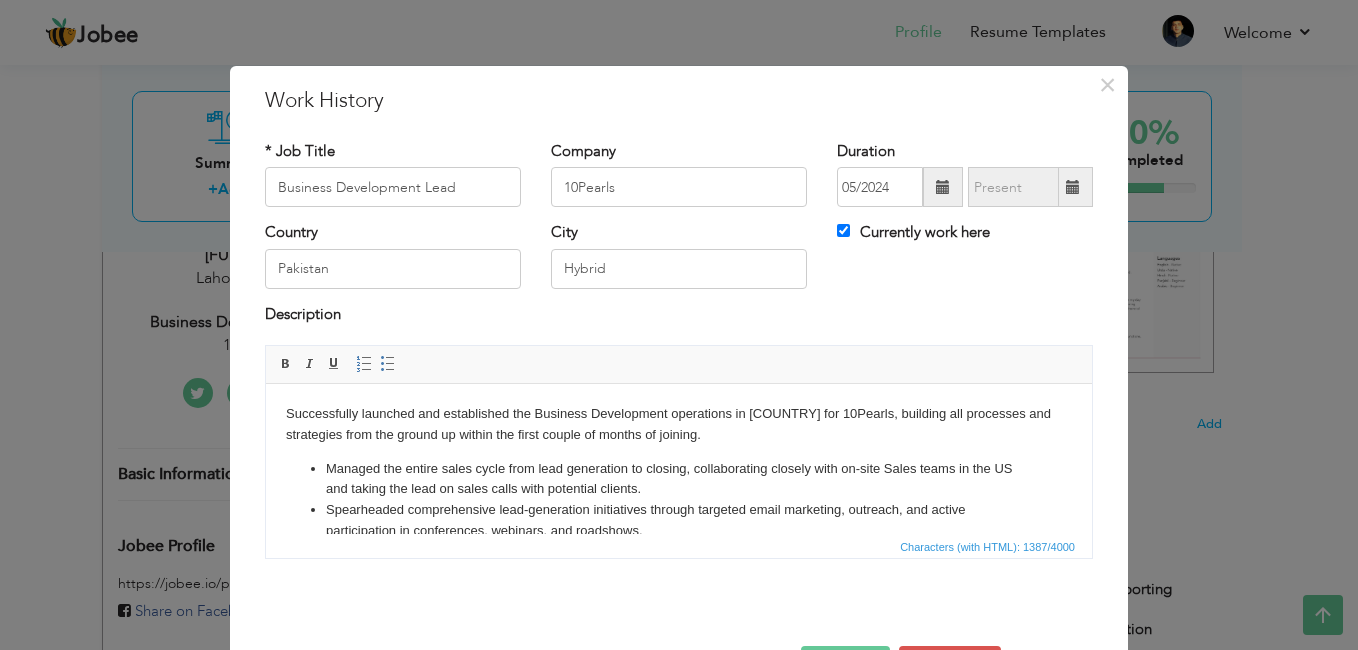 click on "Currently work here" at bounding box center [913, 232] 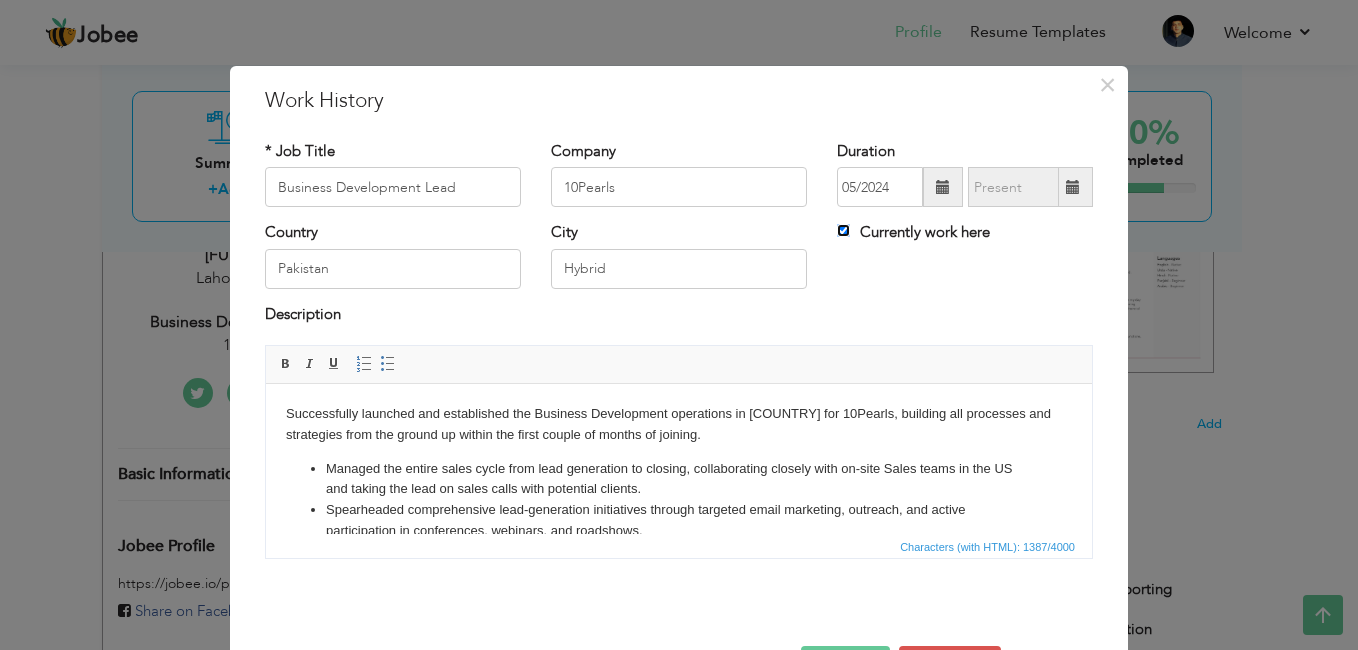 click on "Currently work here" at bounding box center (843, 230) 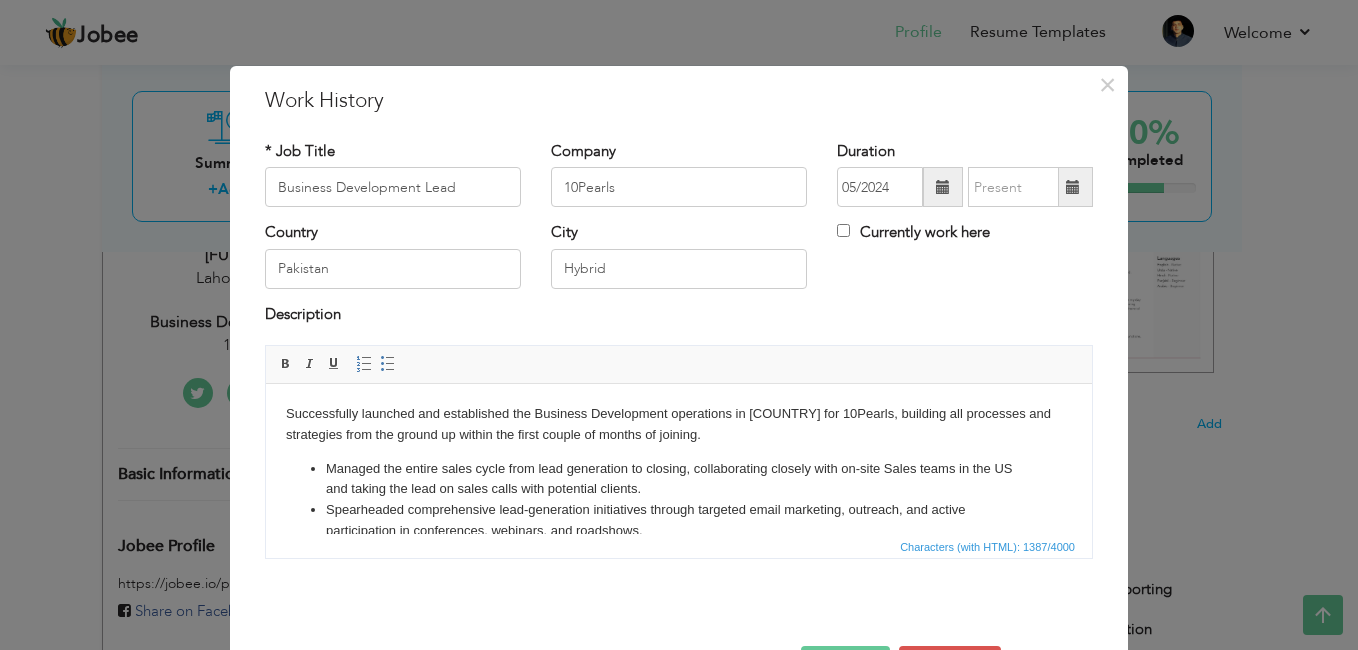 click at bounding box center (1073, 187) 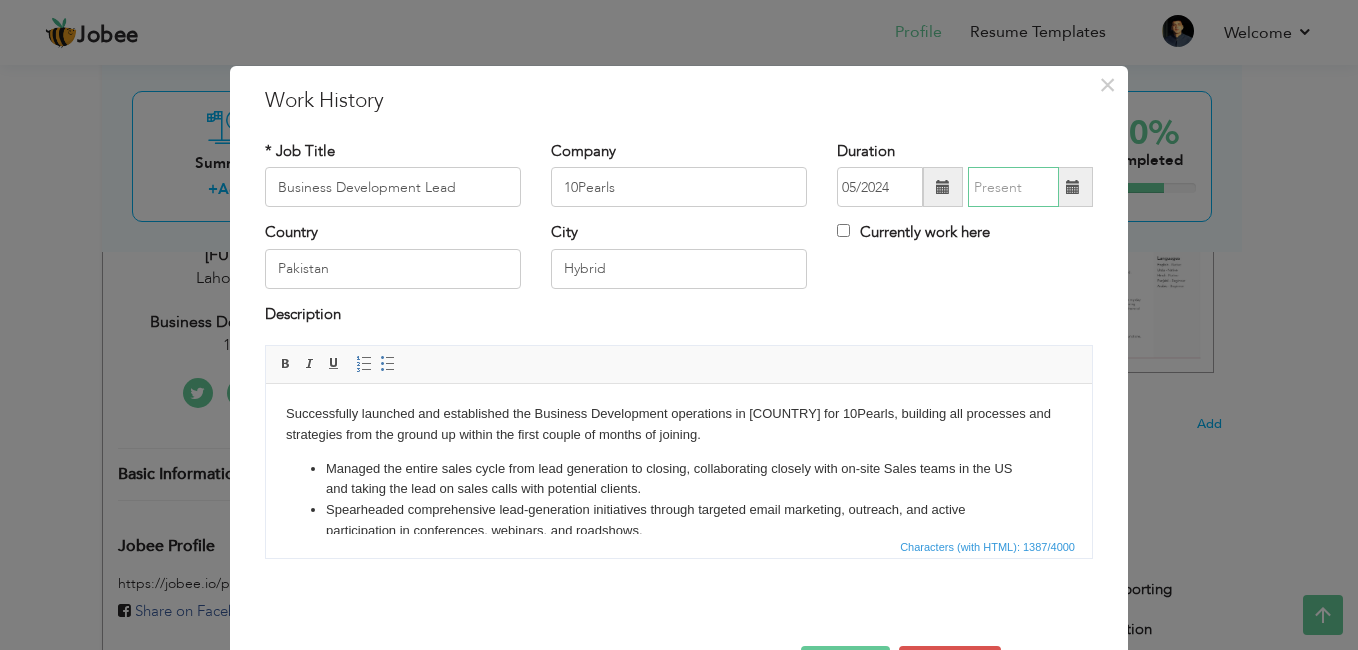 type on "08/2025" 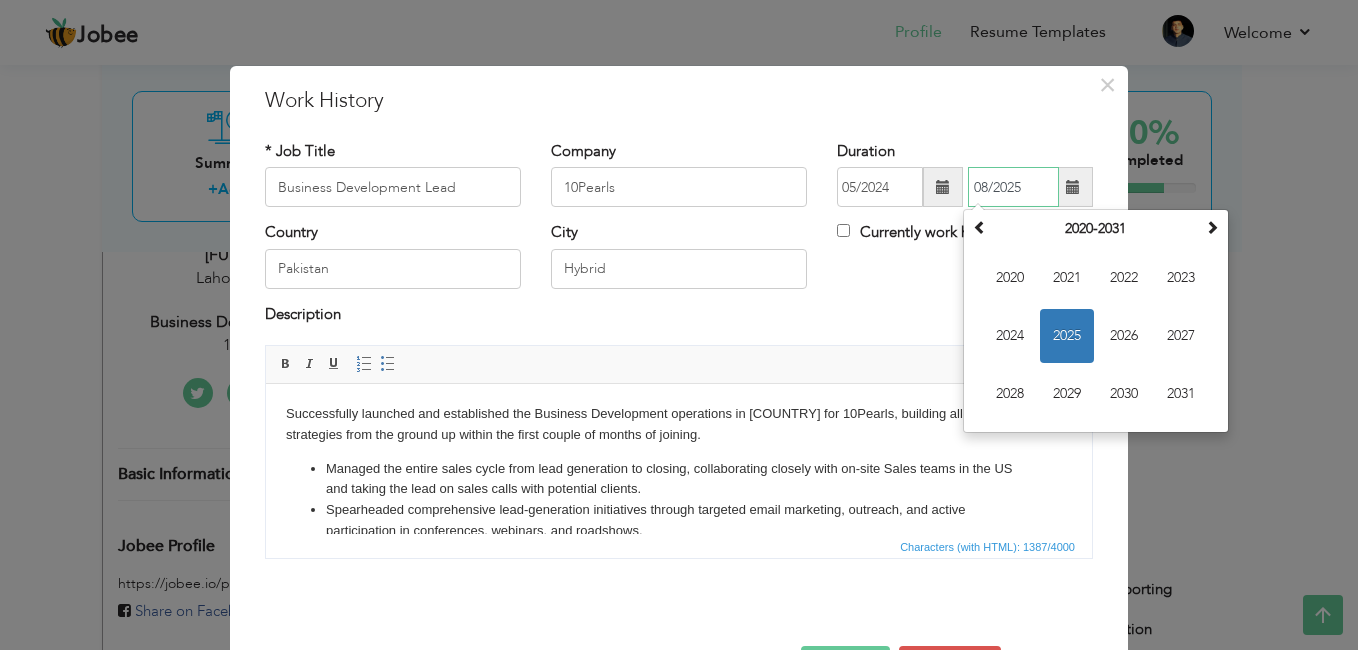 click on "2025" at bounding box center (1067, 336) 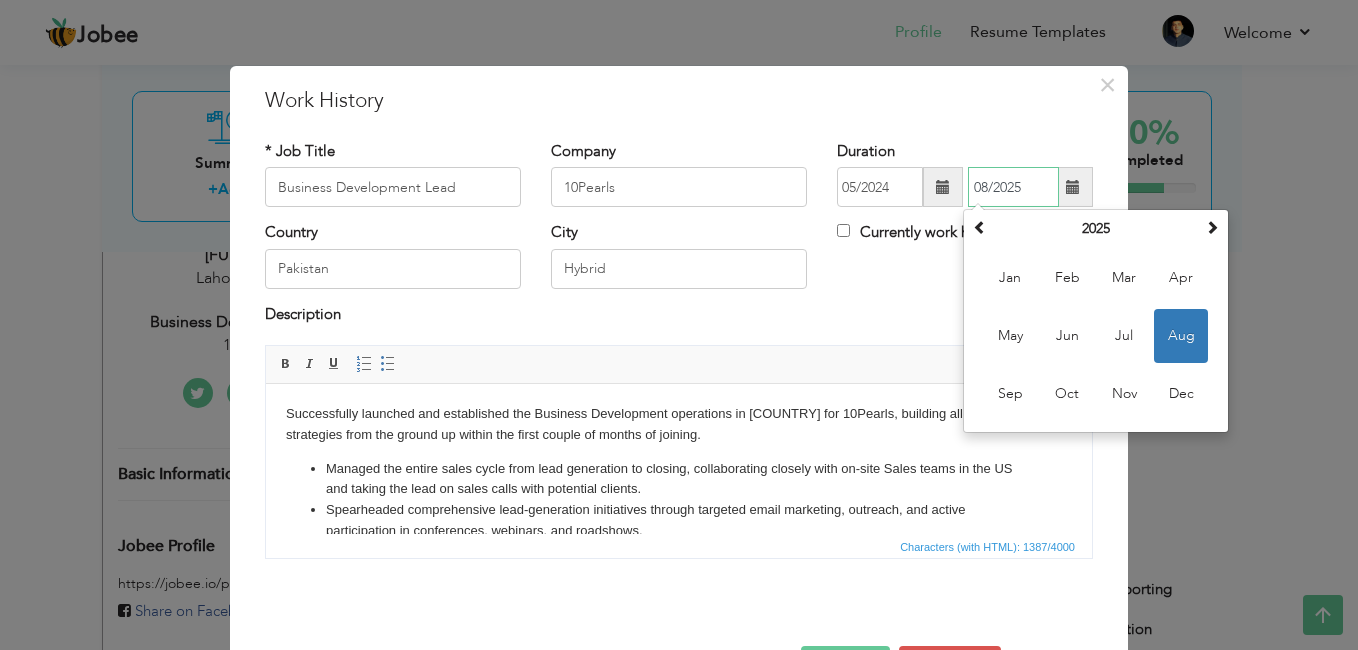 click on "Aug" at bounding box center [1181, 336] 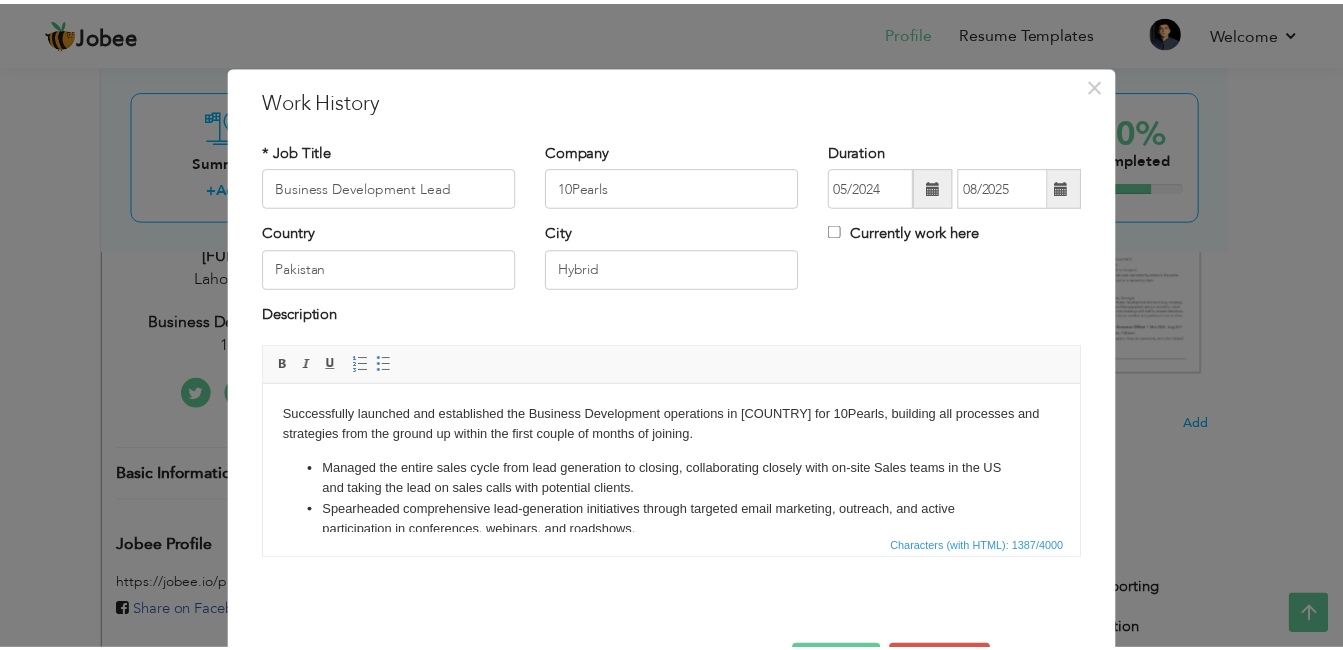 scroll, scrollTop: 71, scrollLeft: 0, axis: vertical 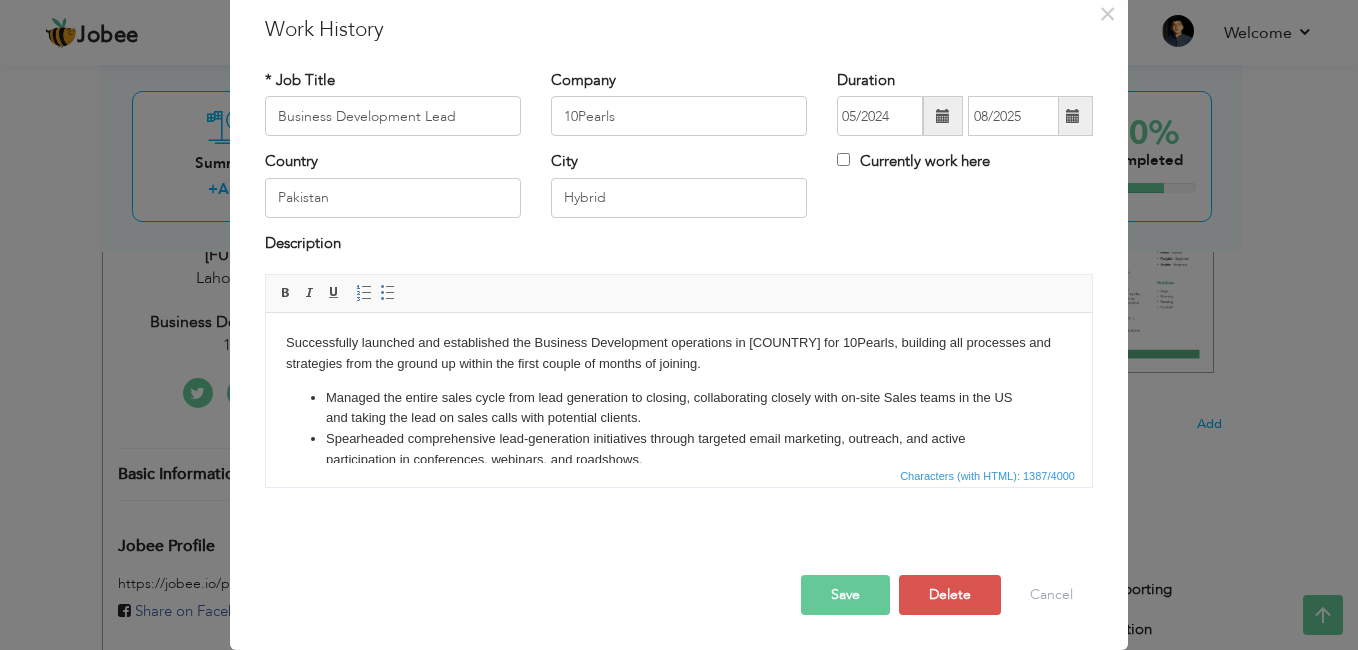 click on "Save" at bounding box center (845, 595) 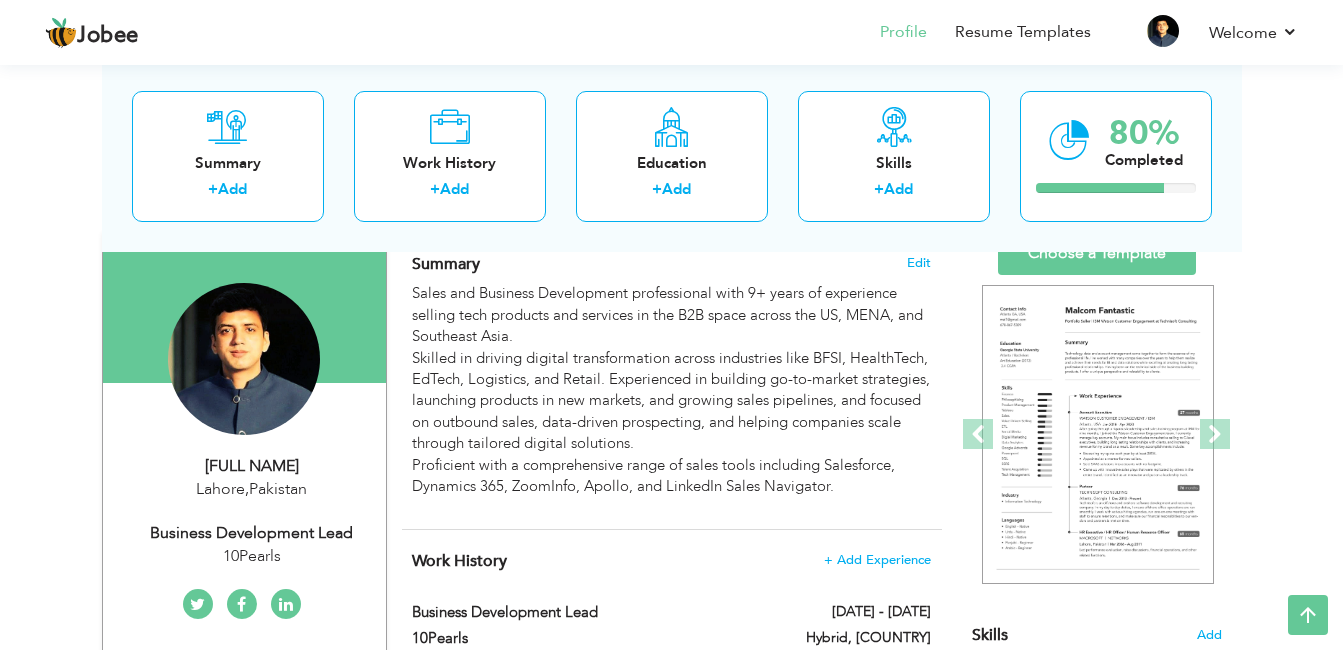 scroll, scrollTop: 0, scrollLeft: 0, axis: both 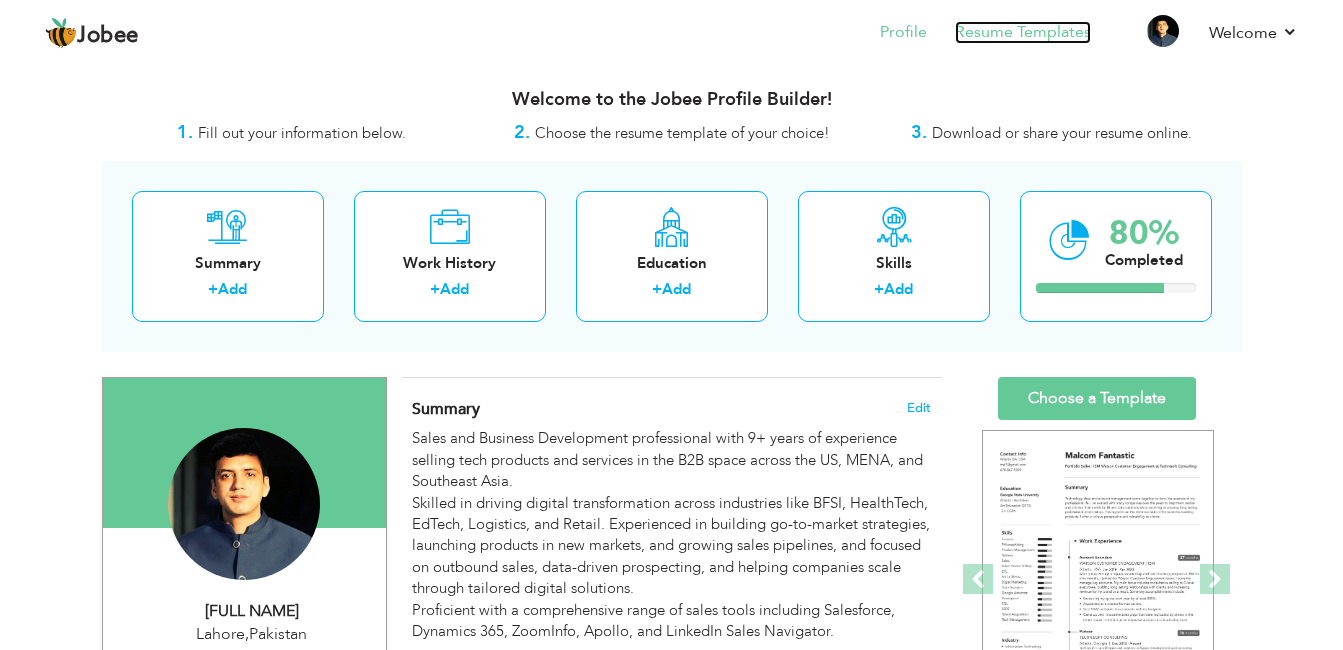 click on "Resume Templates" at bounding box center [1023, 32] 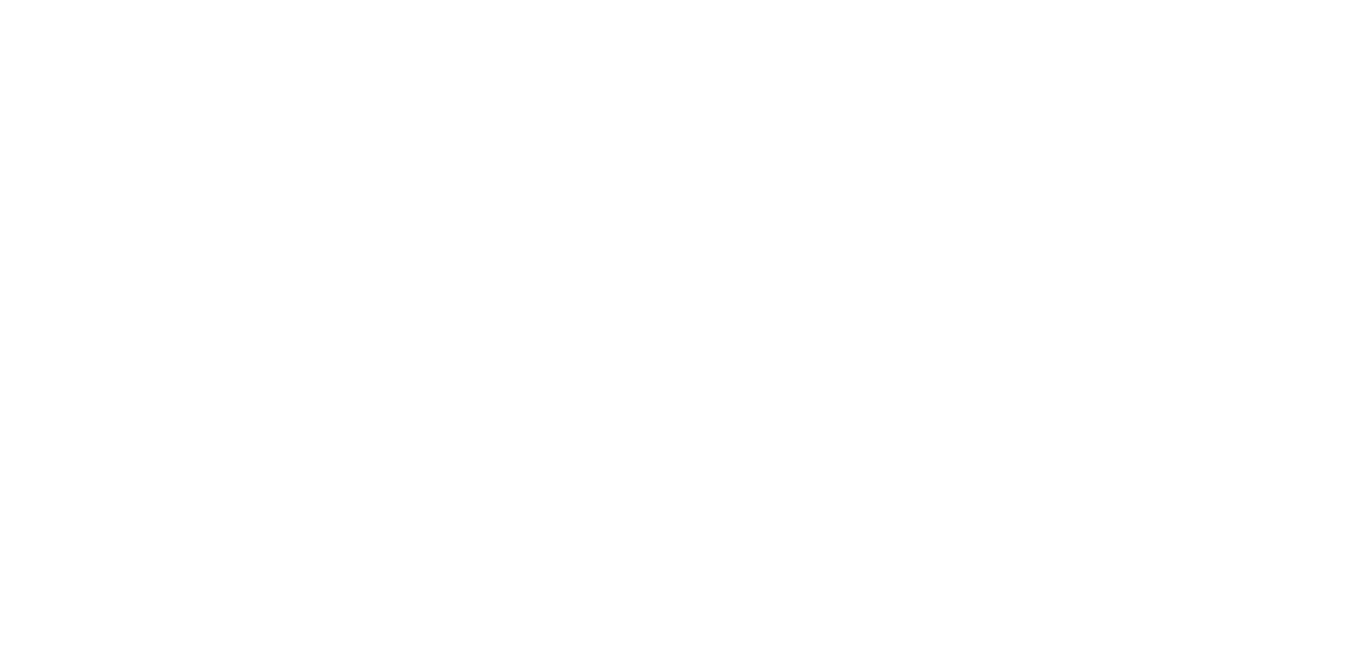 scroll, scrollTop: 0, scrollLeft: 0, axis: both 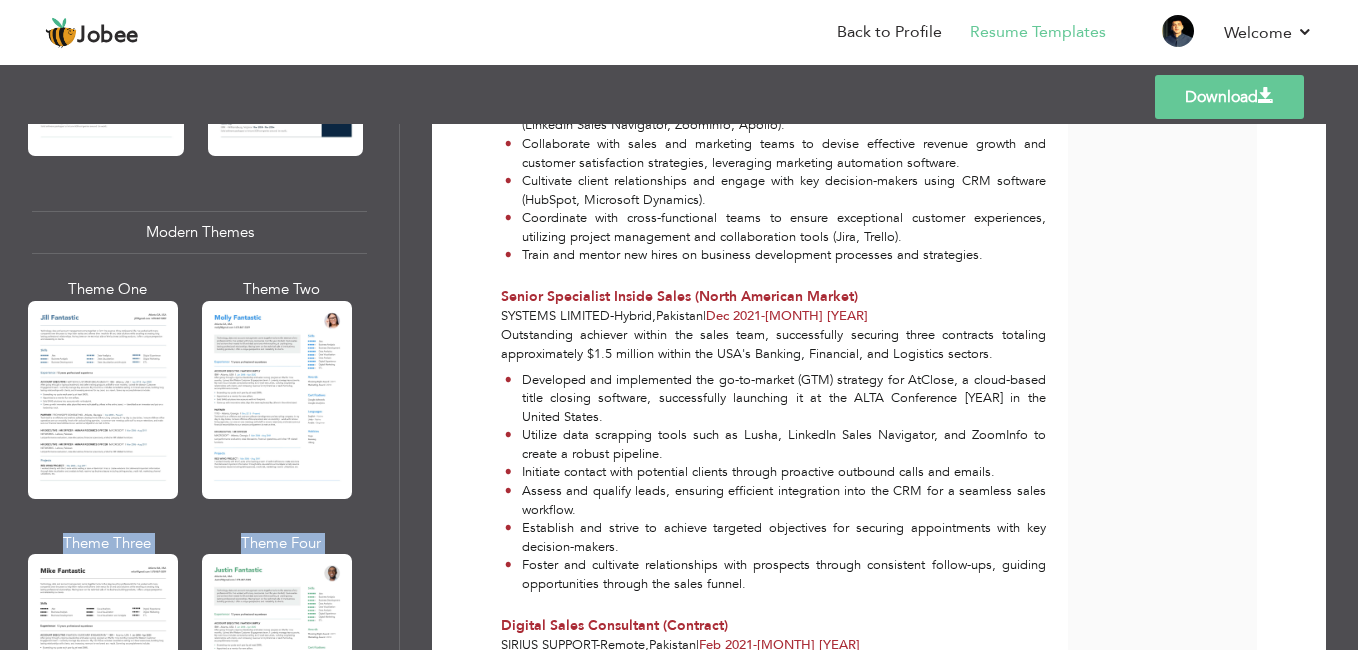 drag, startPoint x: 400, startPoint y: 270, endPoint x: 397, endPoint y: 303, distance: 33.13608 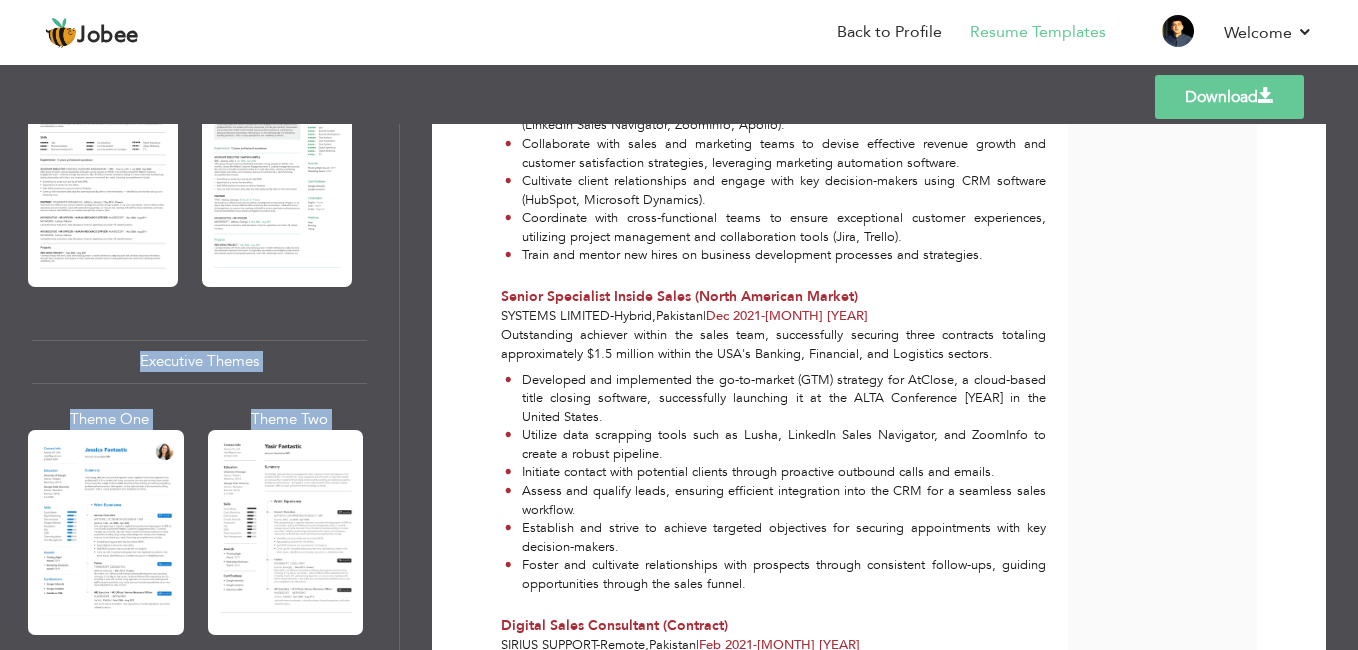 scroll, scrollTop: 1442, scrollLeft: 0, axis: vertical 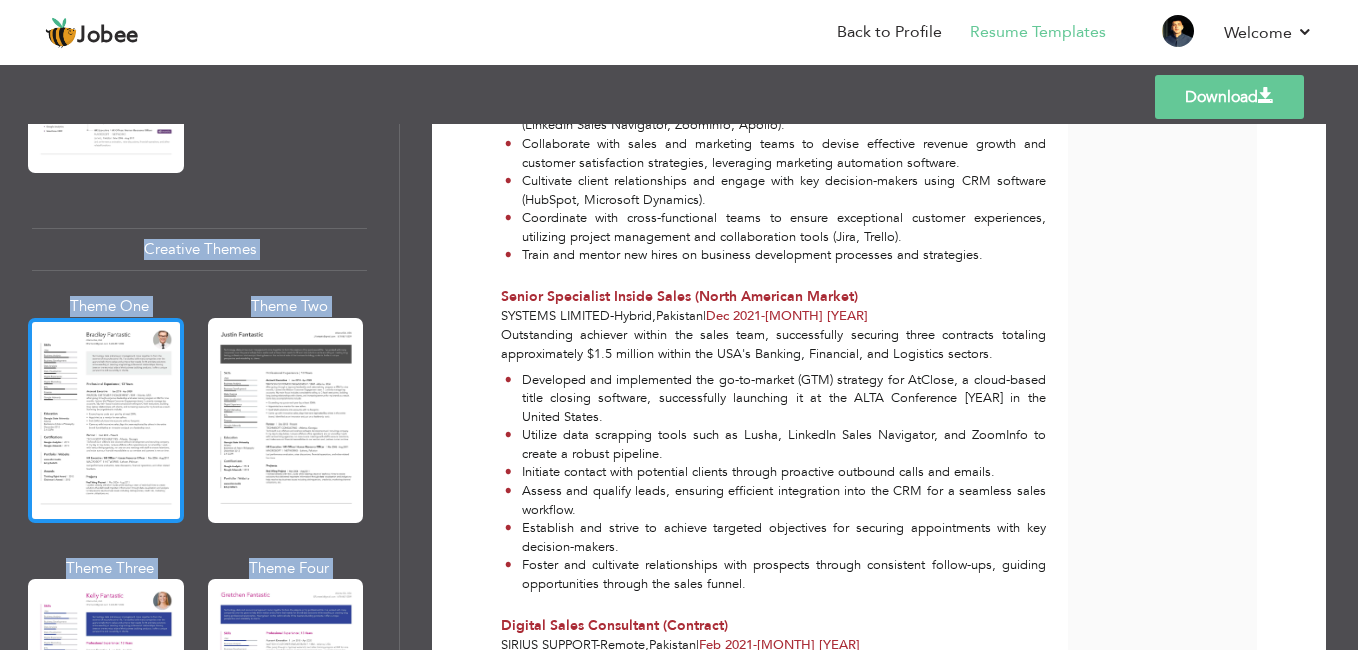 click at bounding box center [106, 420] 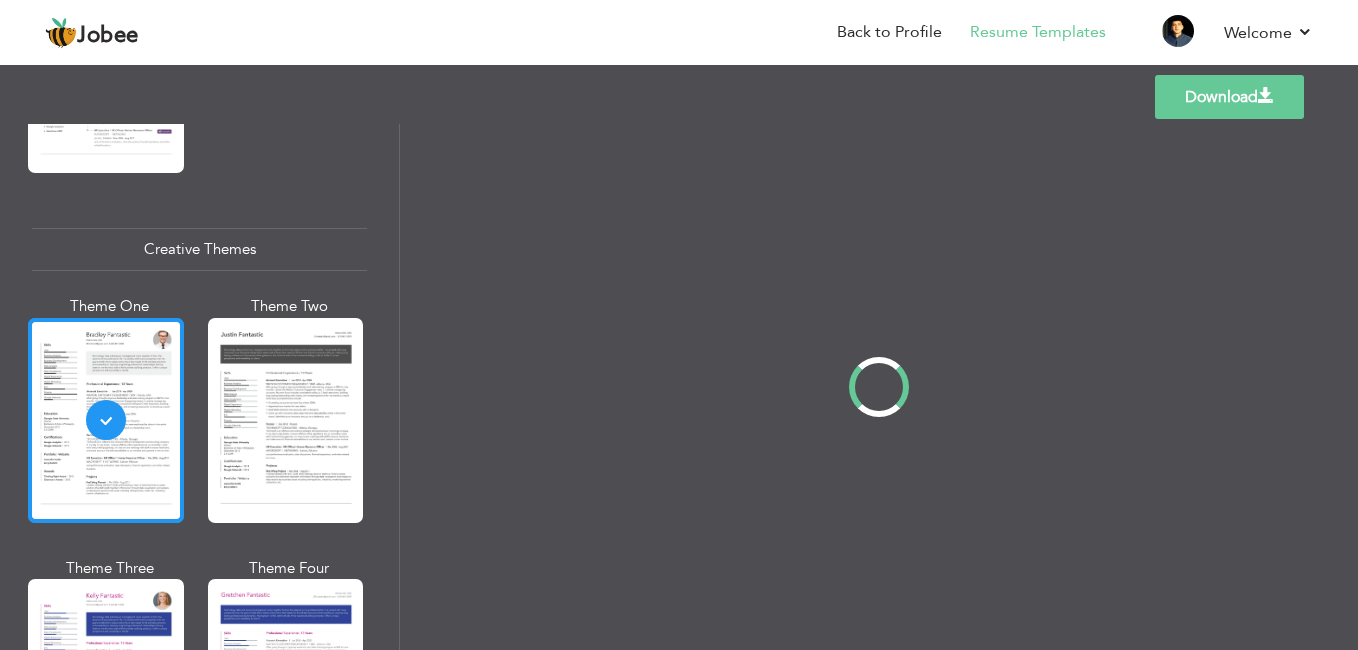 scroll, scrollTop: 0, scrollLeft: 0, axis: both 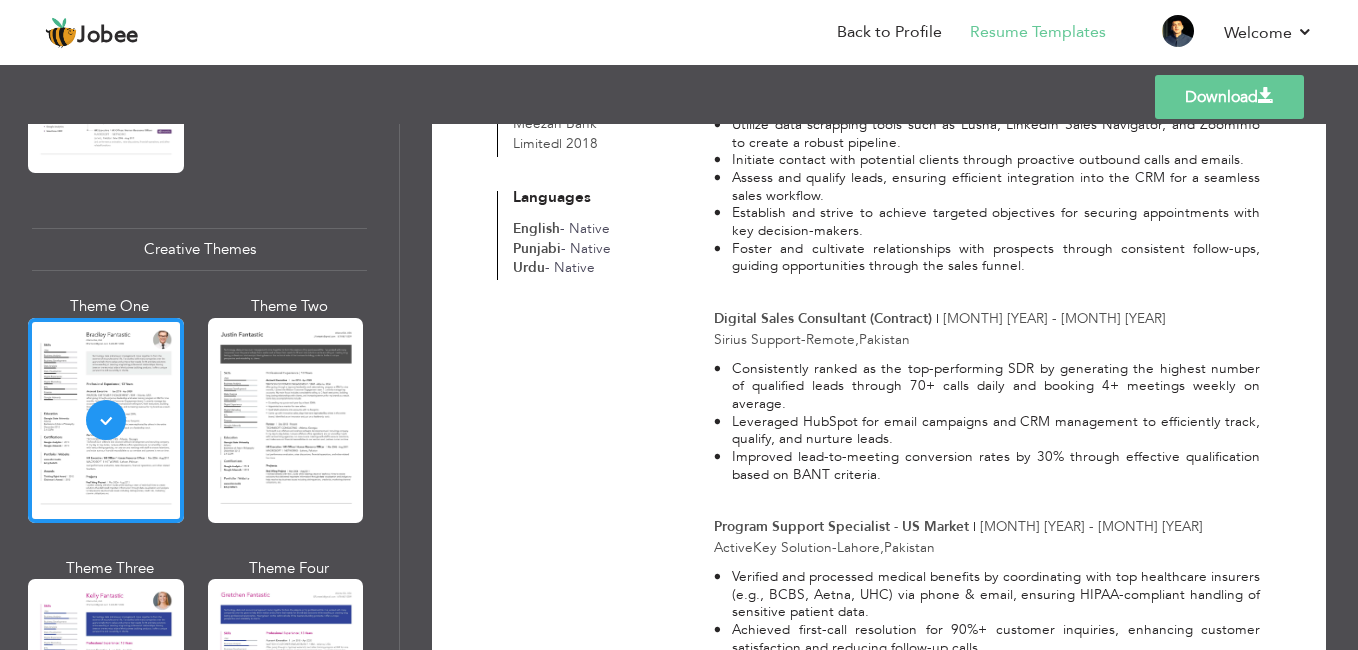 drag, startPoint x: 391, startPoint y: 479, endPoint x: 391, endPoint y: 498, distance: 19 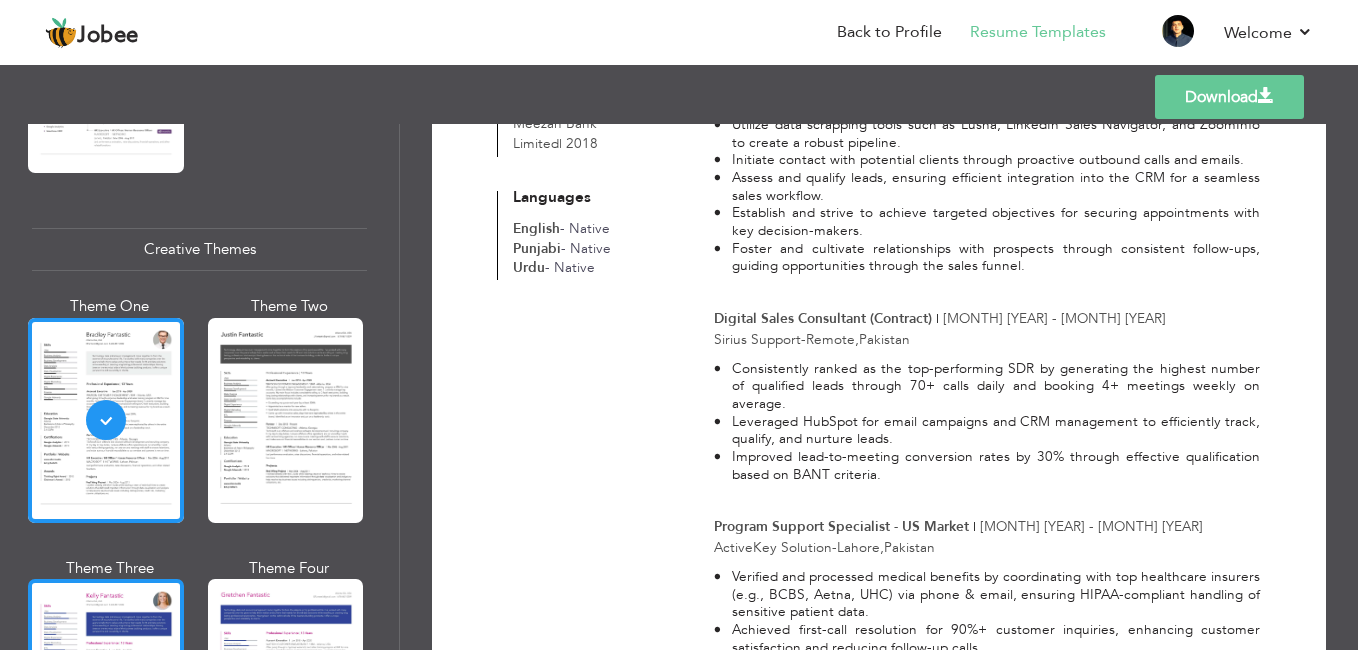 click at bounding box center (106, 681) 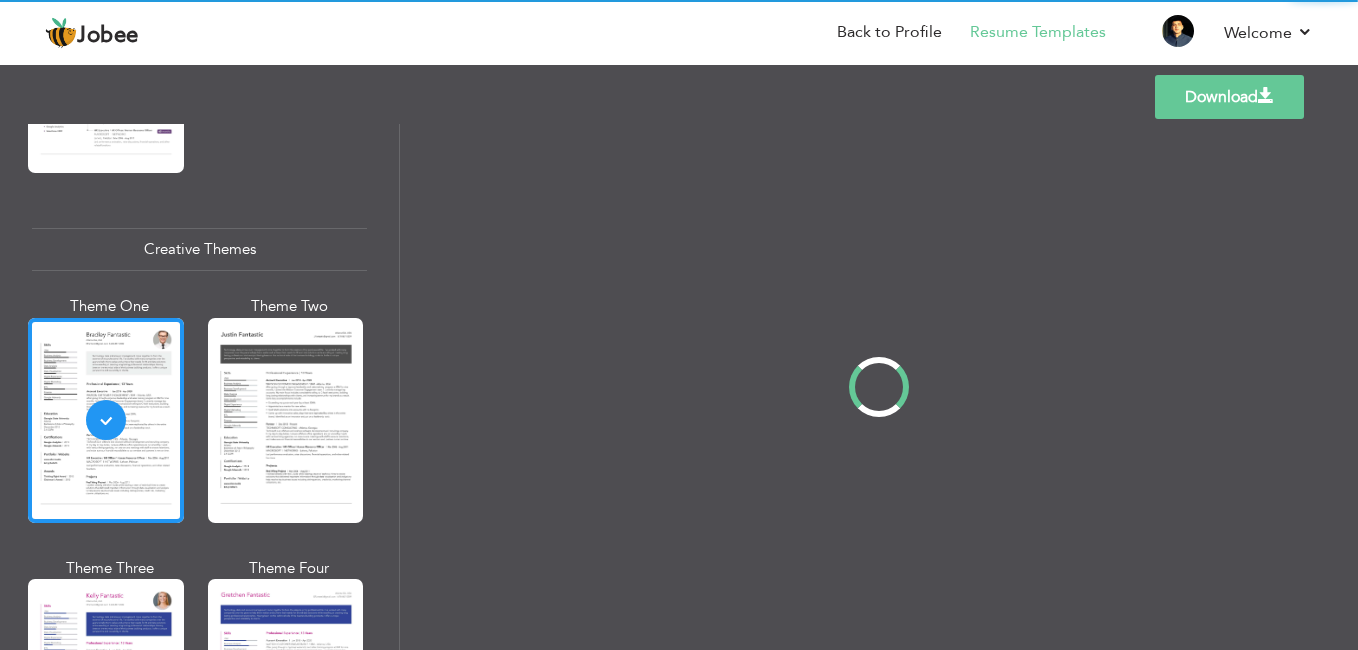 scroll, scrollTop: 0, scrollLeft: 0, axis: both 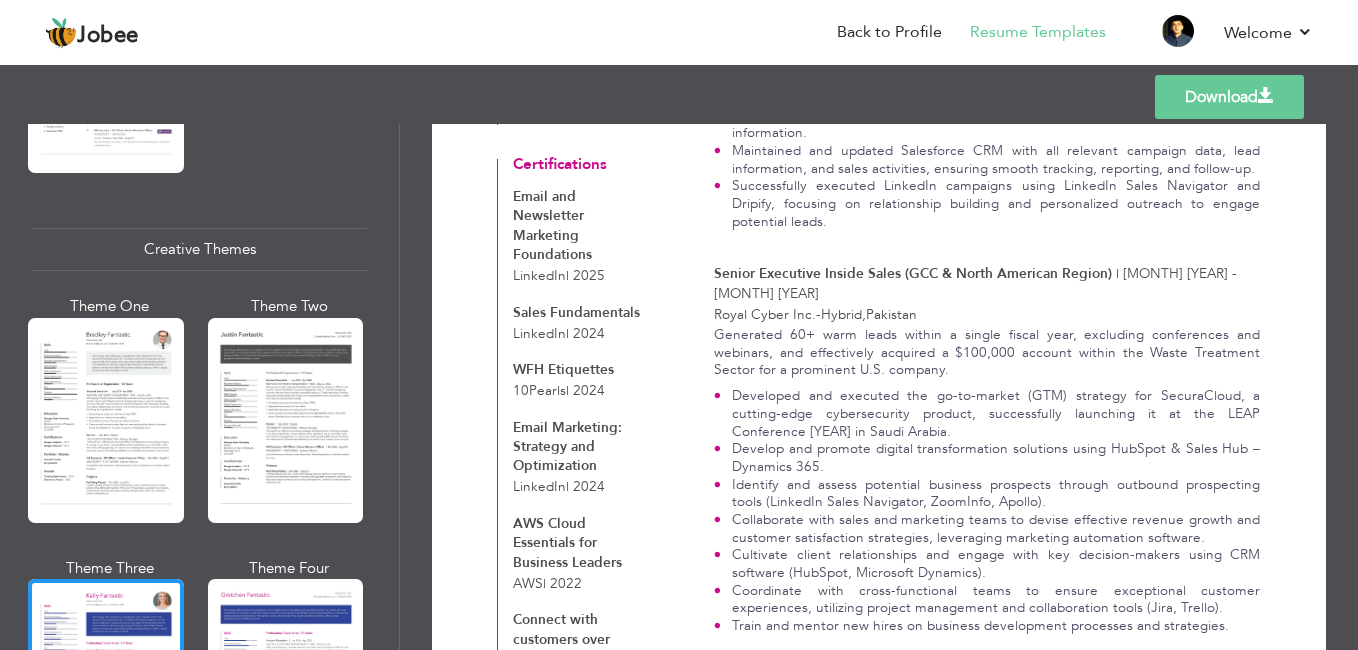 drag, startPoint x: 390, startPoint y: 470, endPoint x: 392, endPoint y: 487, distance: 17.117243 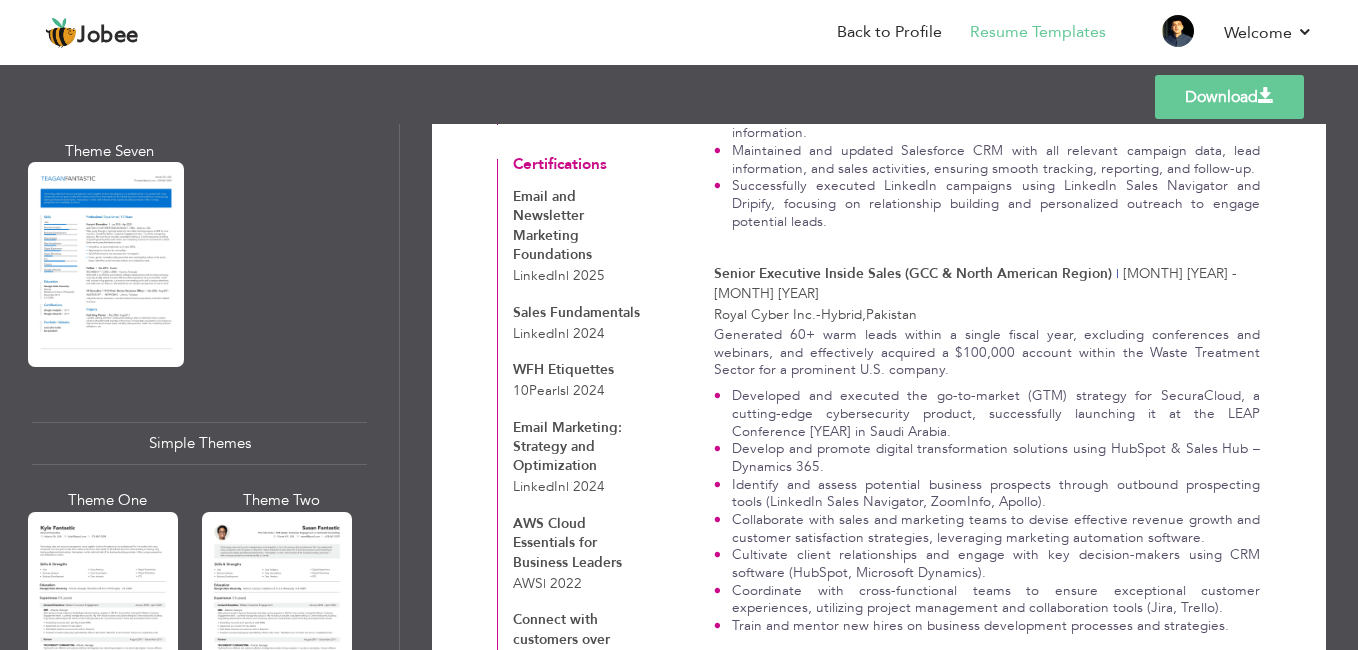 scroll, scrollTop: 3287, scrollLeft: 0, axis: vertical 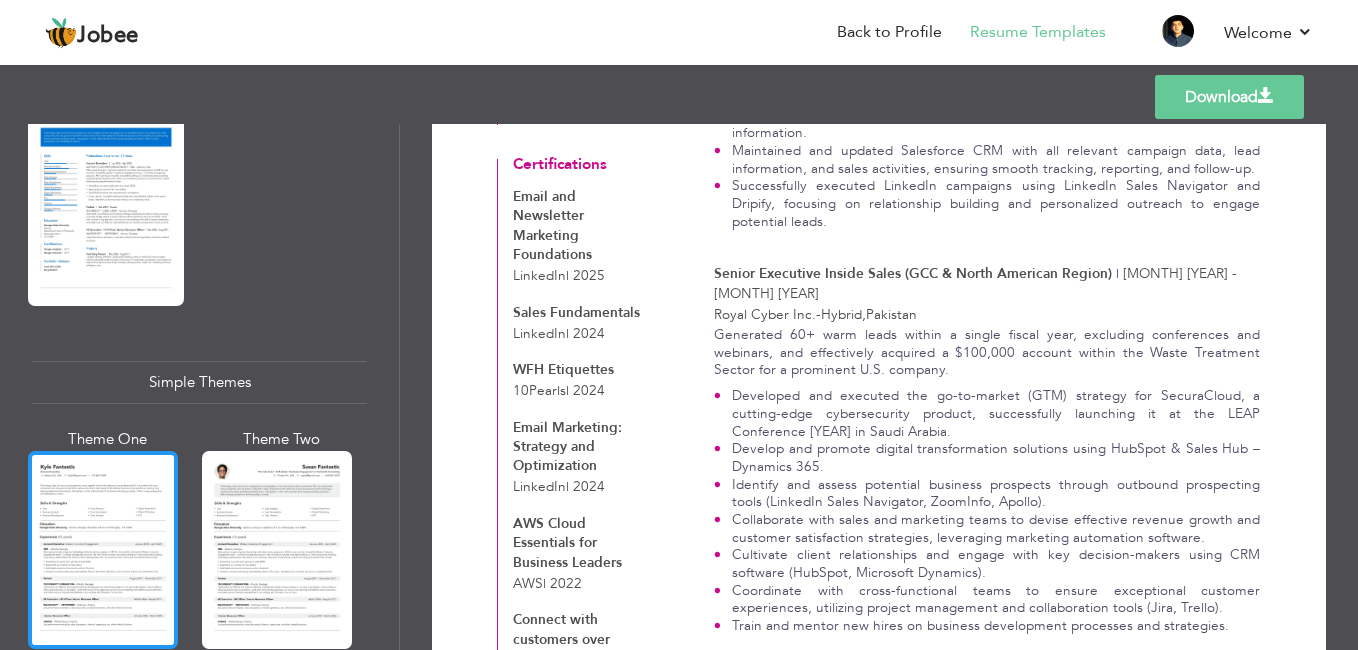 click at bounding box center (103, 550) 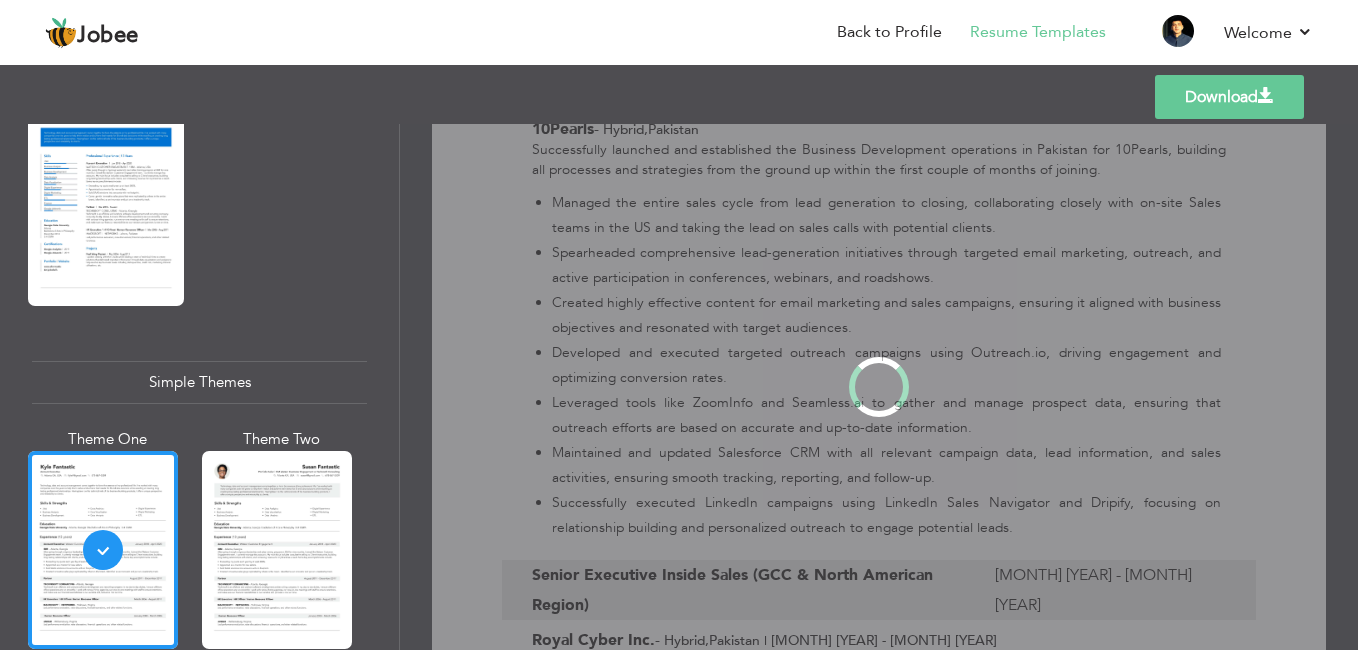 scroll, scrollTop: 0, scrollLeft: 0, axis: both 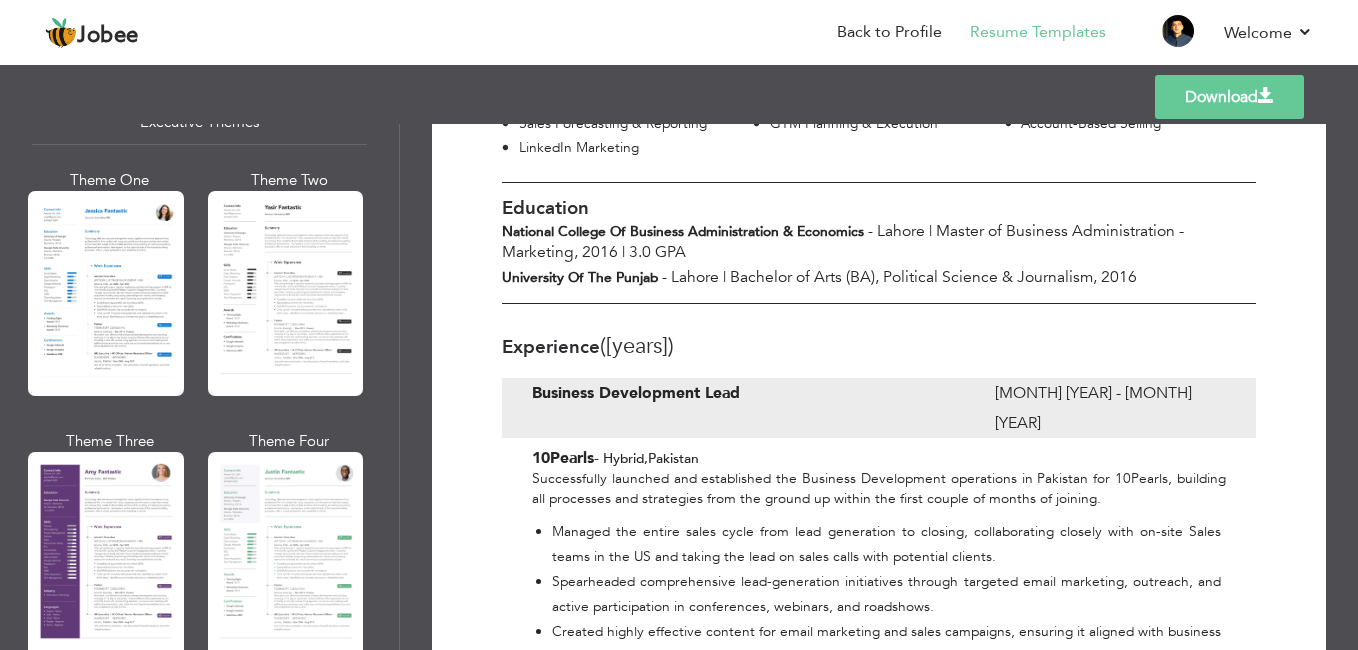 drag, startPoint x: 414, startPoint y: 349, endPoint x: 414, endPoint y: 309, distance: 40 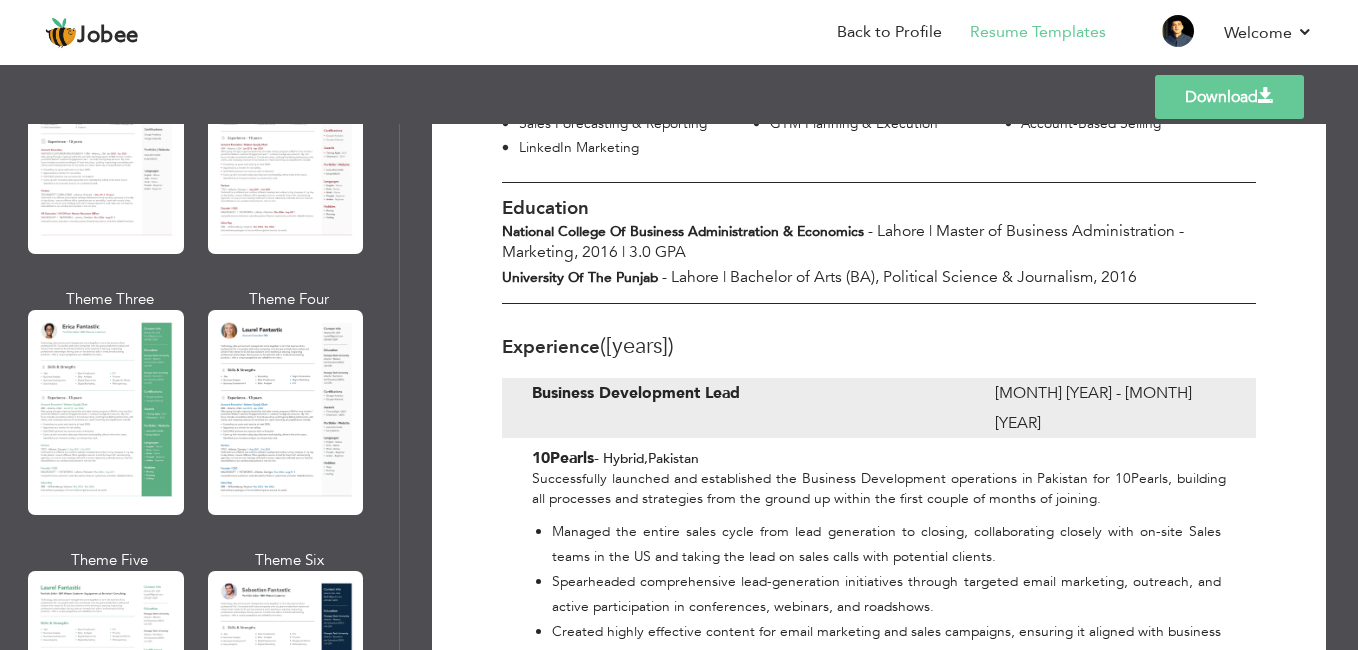 scroll, scrollTop: 100, scrollLeft: 0, axis: vertical 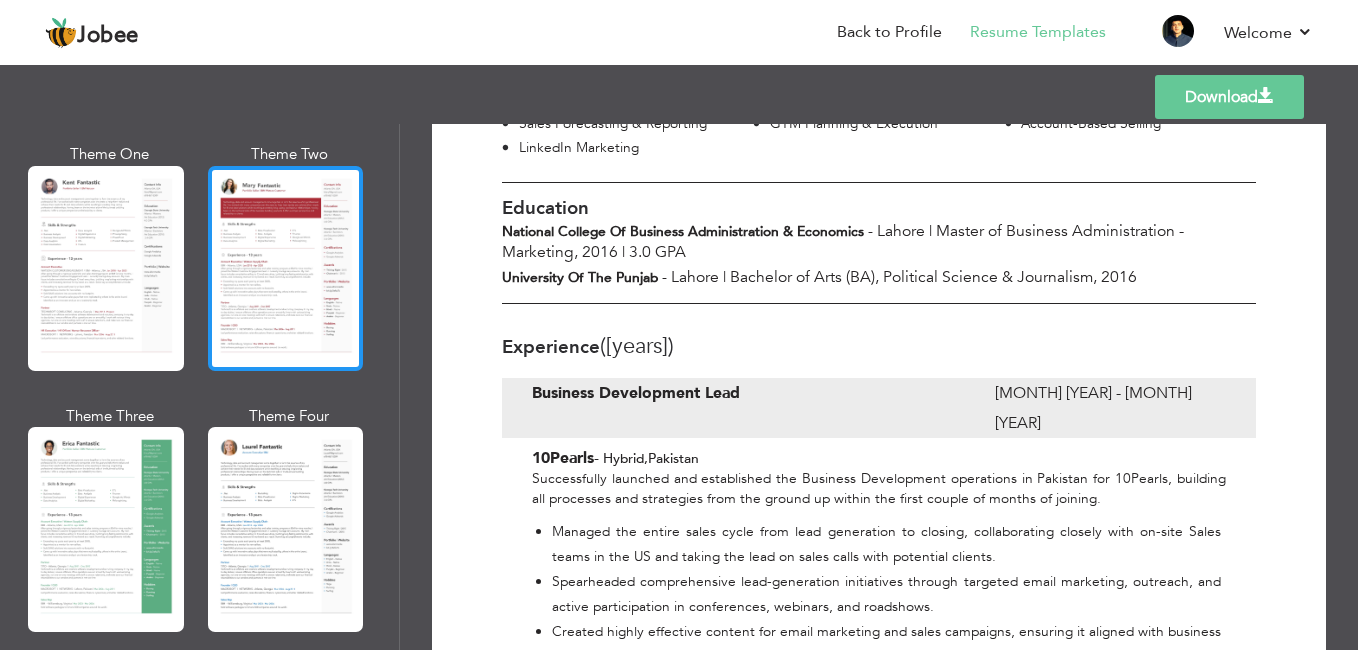 click at bounding box center (286, 268) 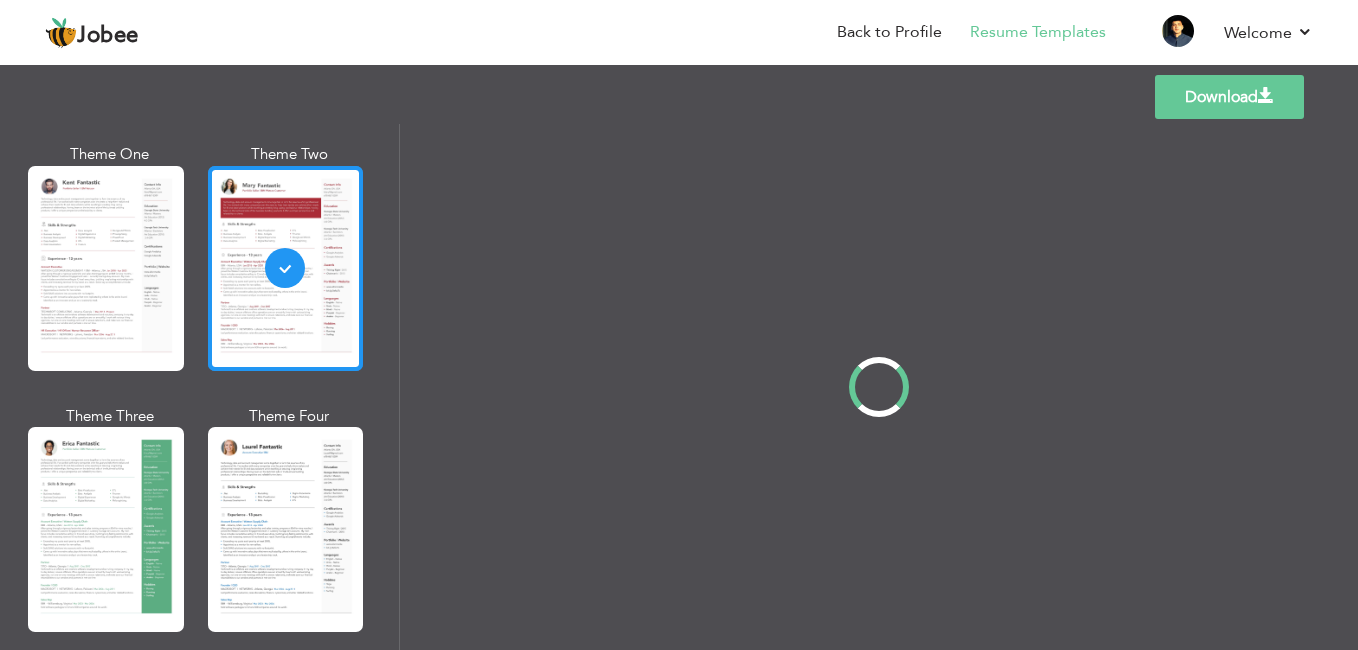 scroll, scrollTop: 0, scrollLeft: 0, axis: both 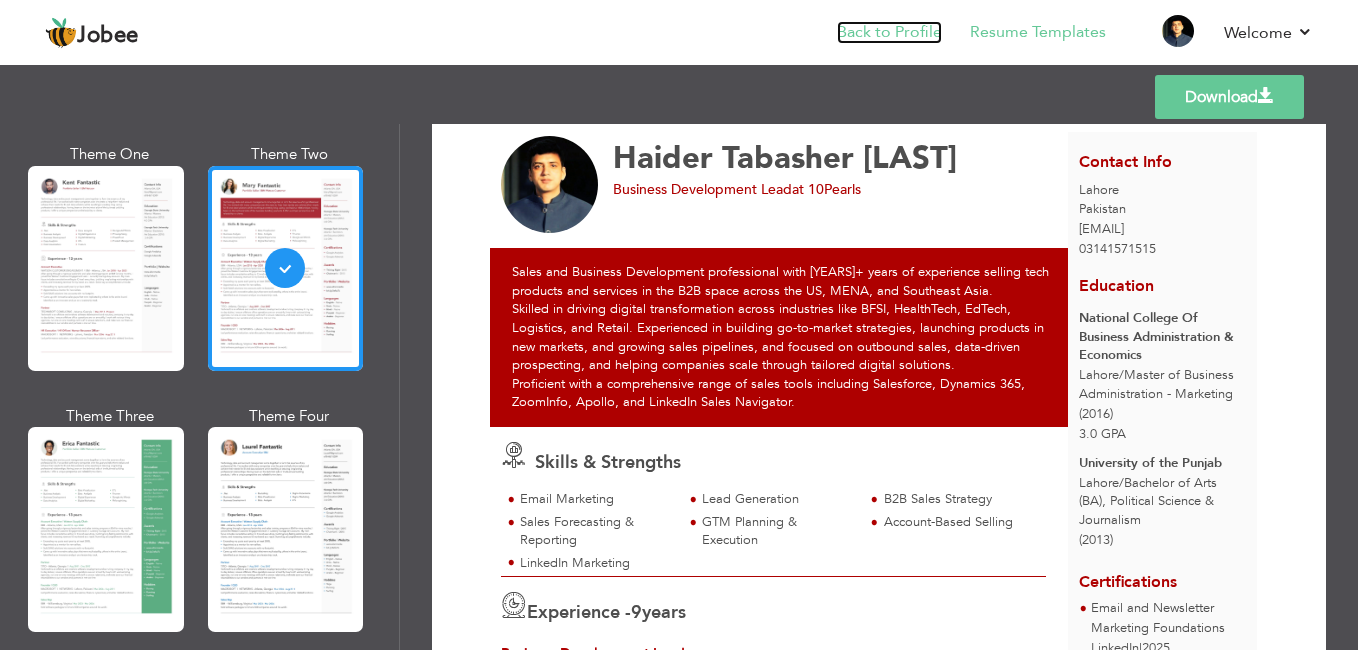 click on "Back to Profile" at bounding box center (889, 32) 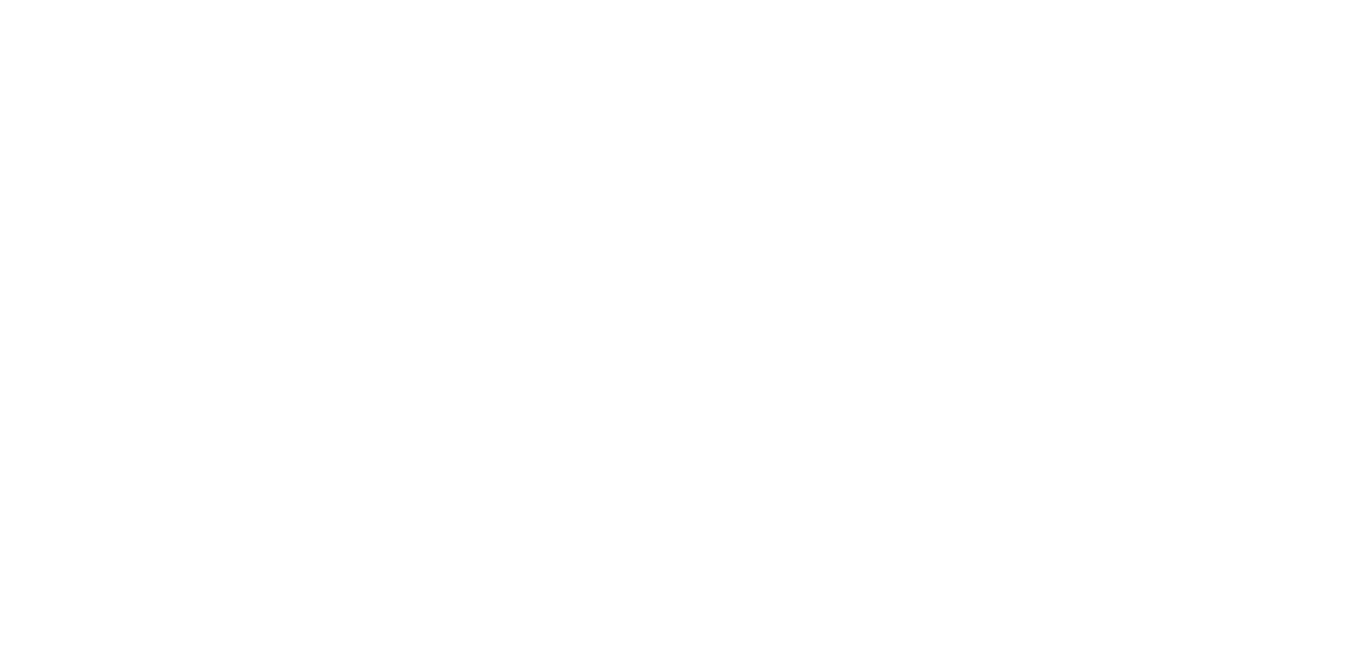 scroll, scrollTop: 0, scrollLeft: 0, axis: both 